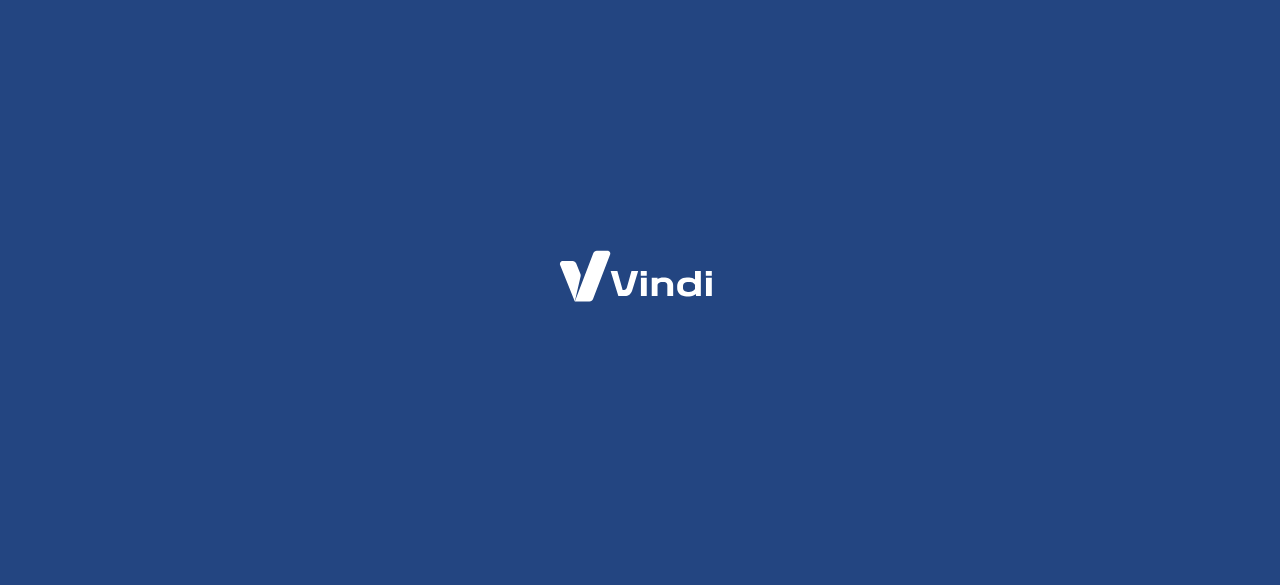 scroll, scrollTop: 0, scrollLeft: 0, axis: both 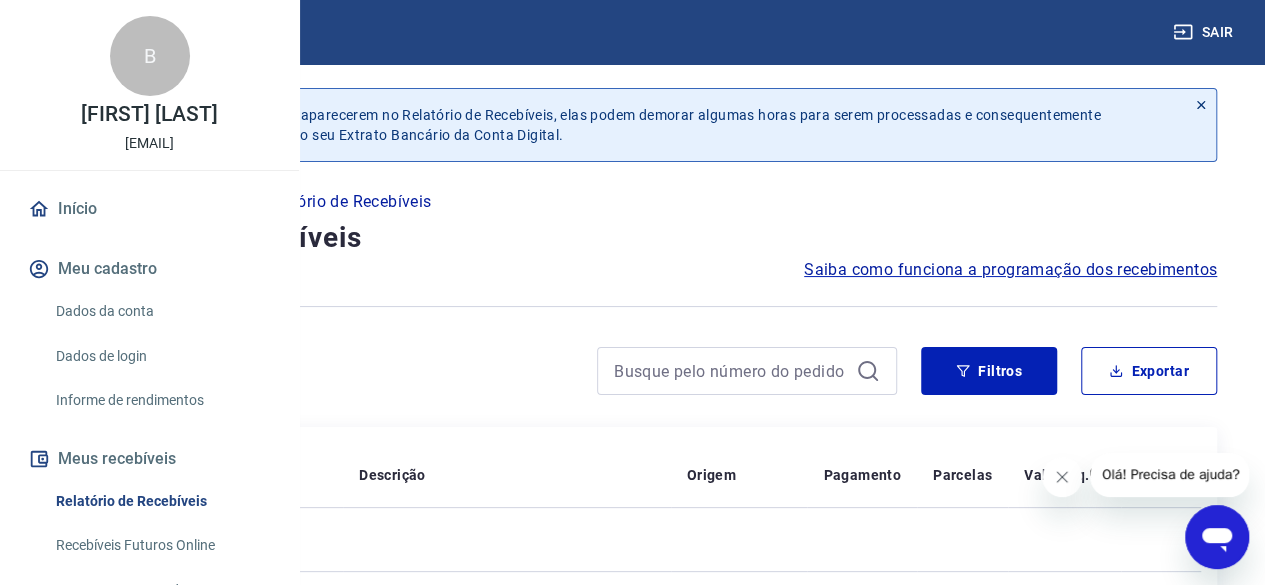 click 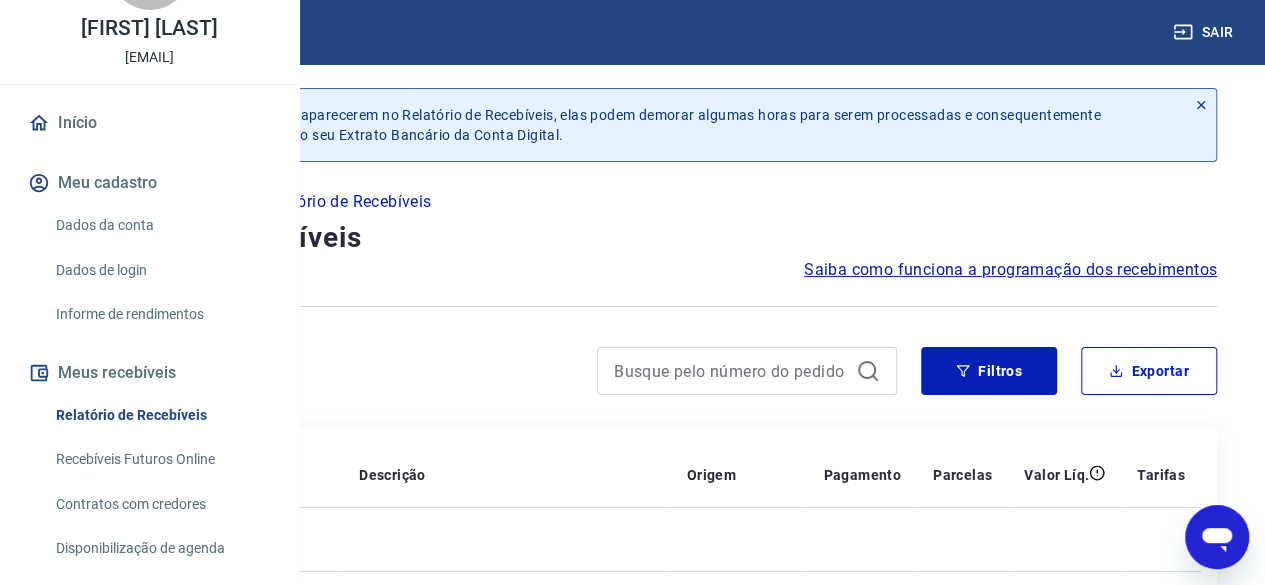 scroll, scrollTop: 120, scrollLeft: 0, axis: vertical 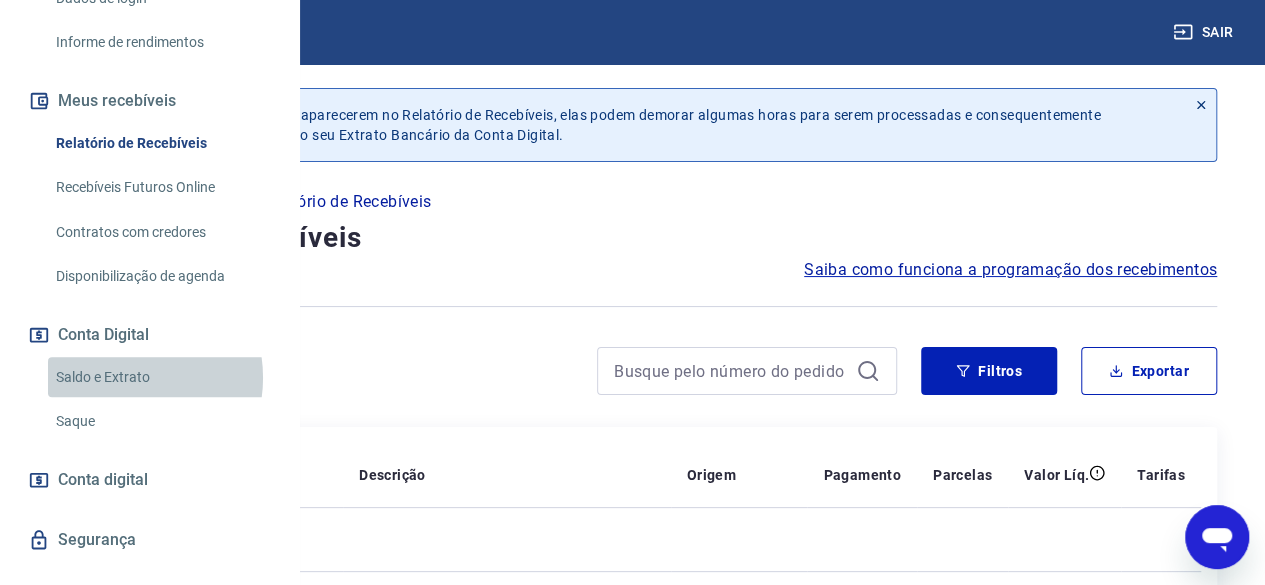 click on "Saldo e Extrato" at bounding box center [161, 377] 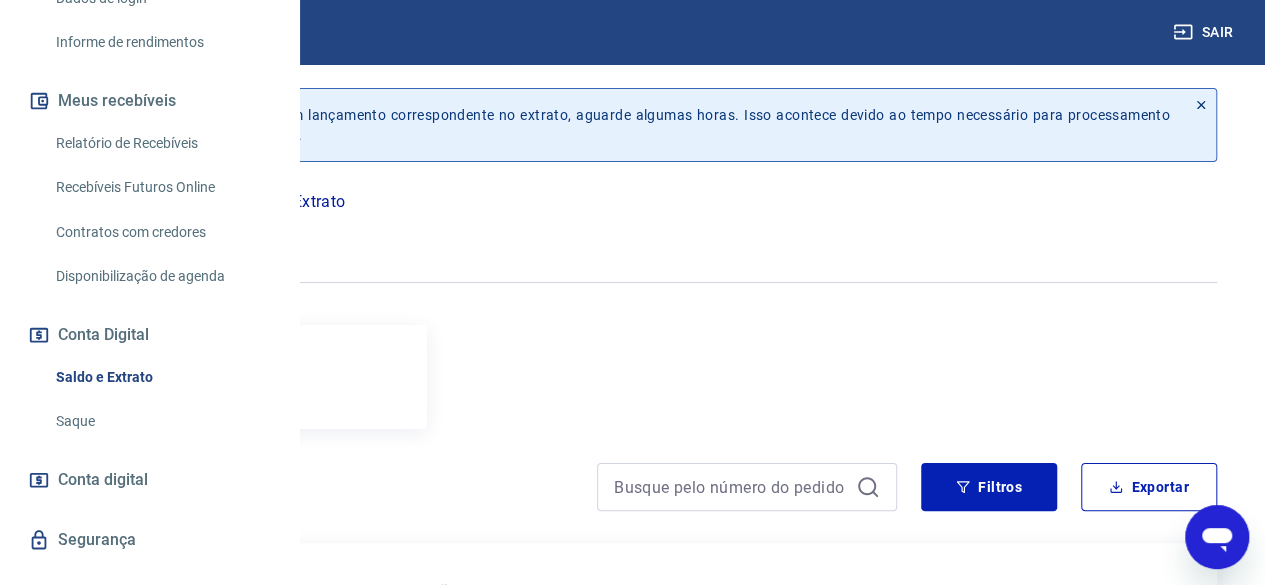 click 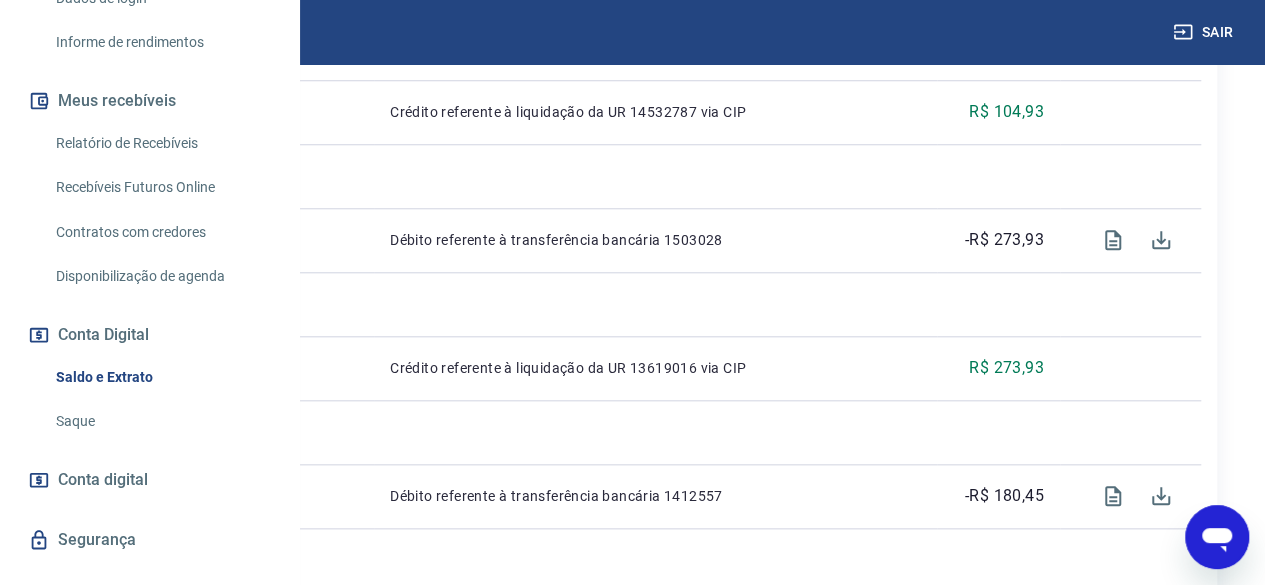 scroll, scrollTop: 874, scrollLeft: 0, axis: vertical 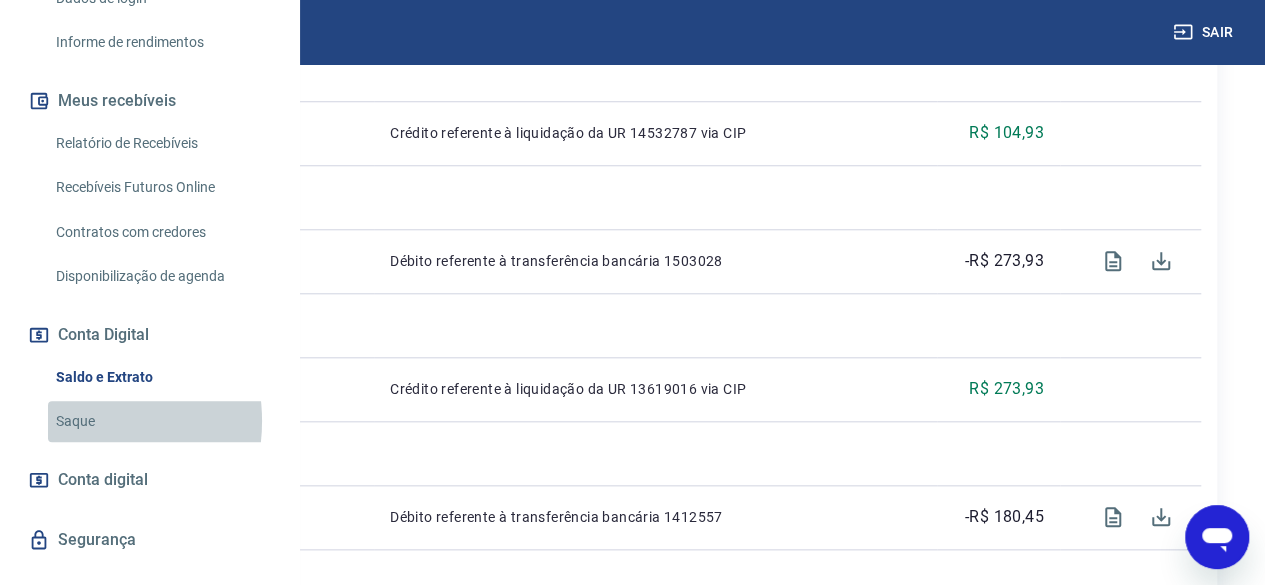 click on "Saque" at bounding box center [161, 421] 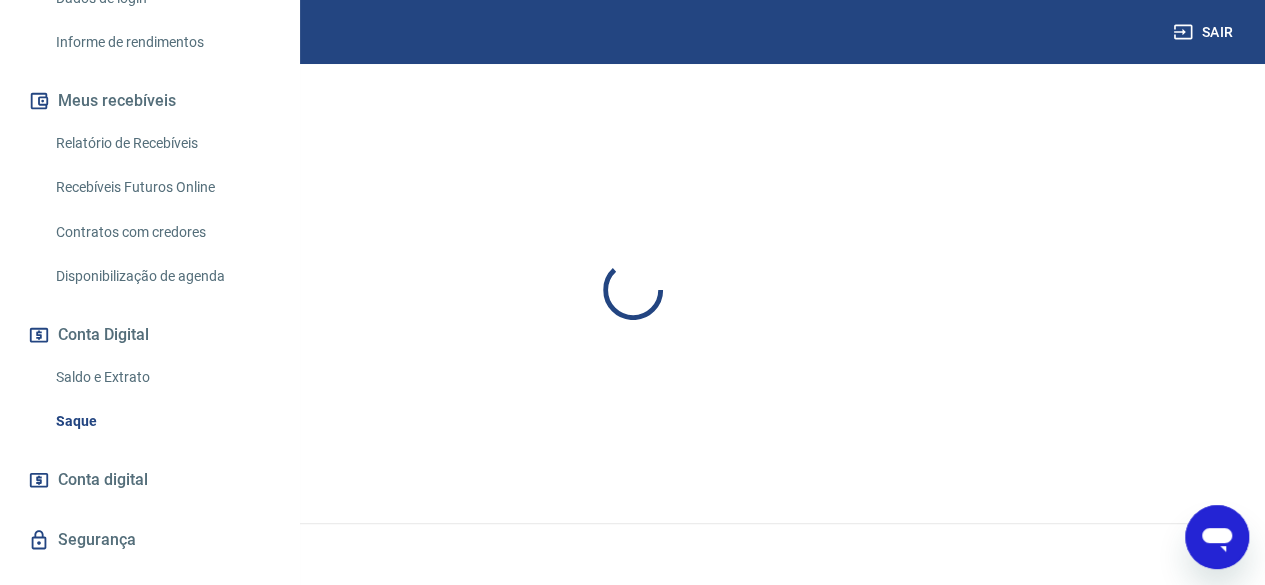 scroll, scrollTop: 0, scrollLeft: 0, axis: both 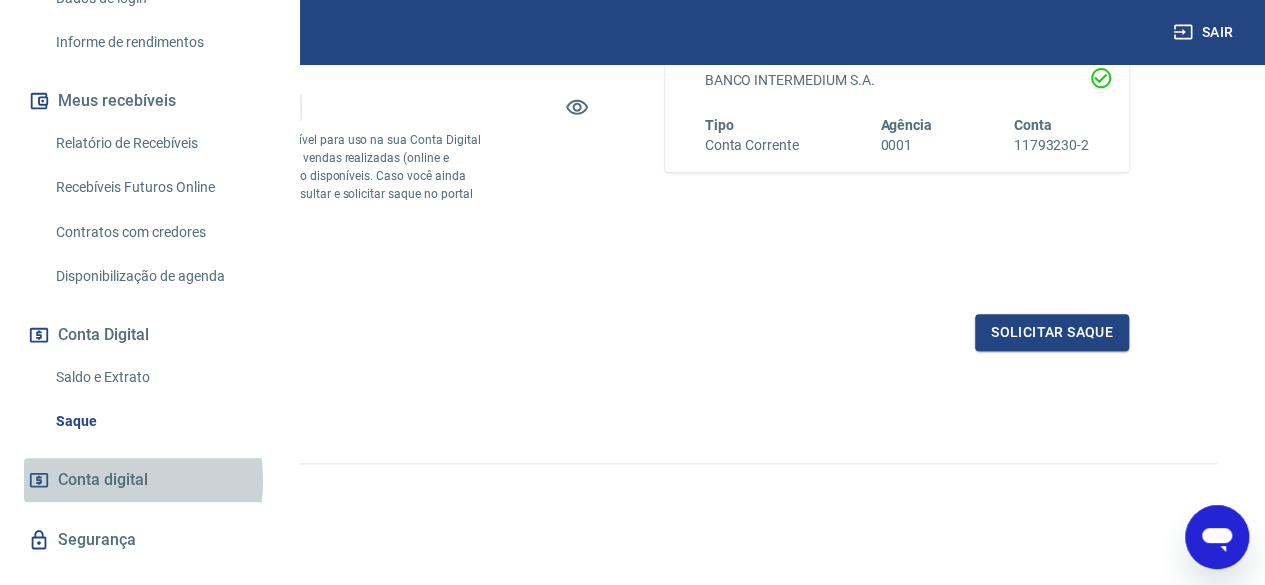 click on "Conta digital" at bounding box center [103, 480] 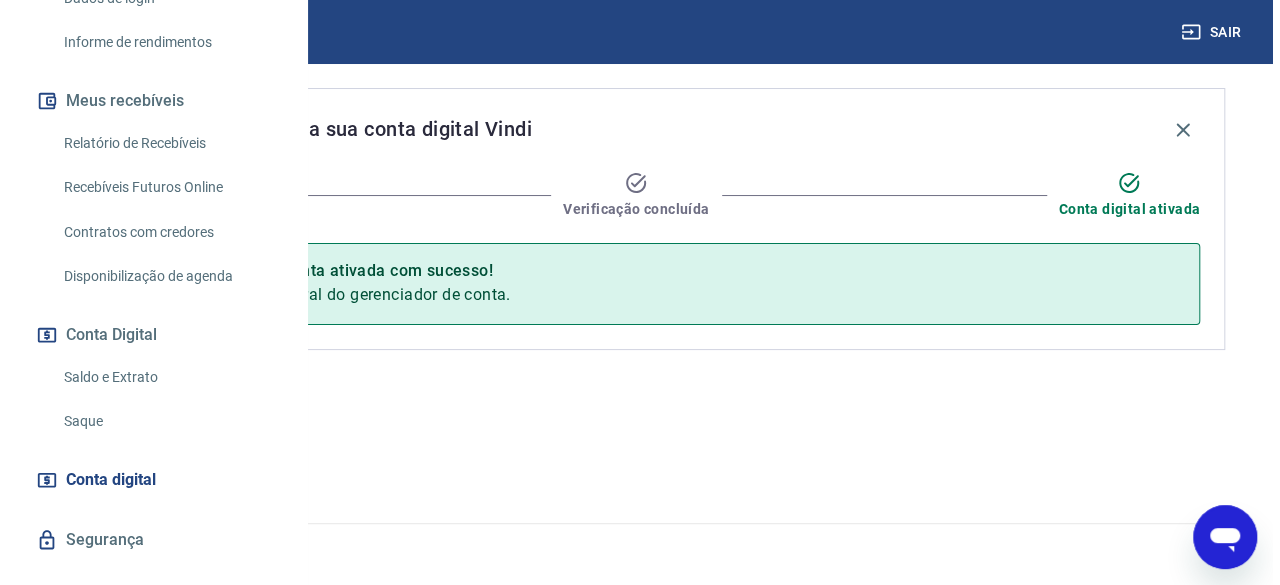 scroll, scrollTop: 0, scrollLeft: 0, axis: both 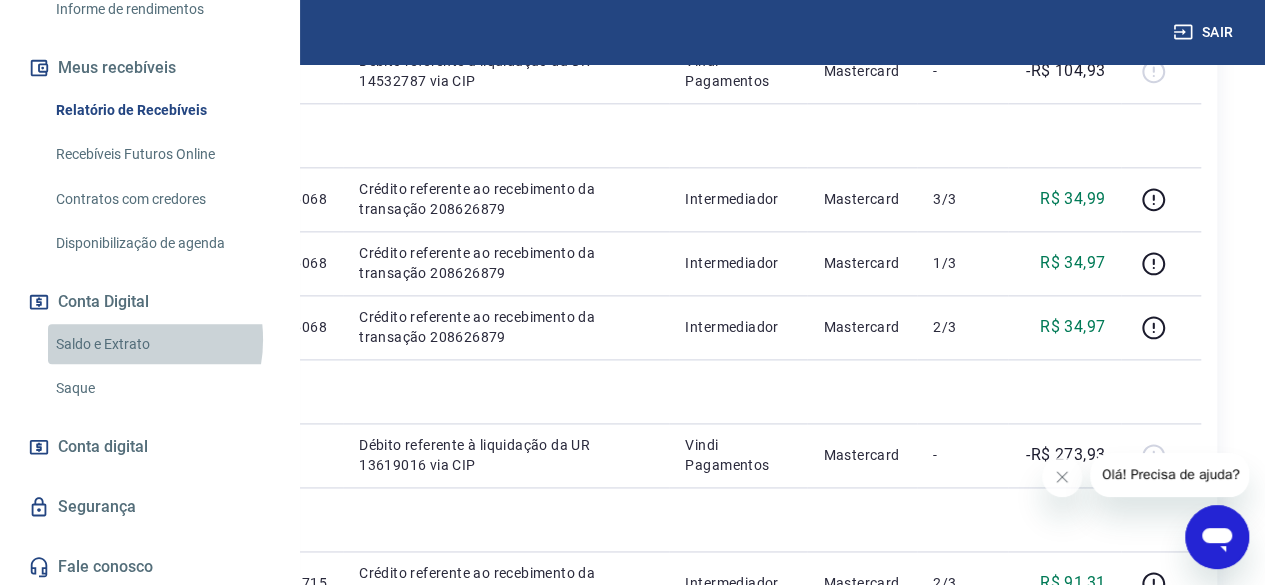 click on "Saldo e Extrato" at bounding box center [161, 344] 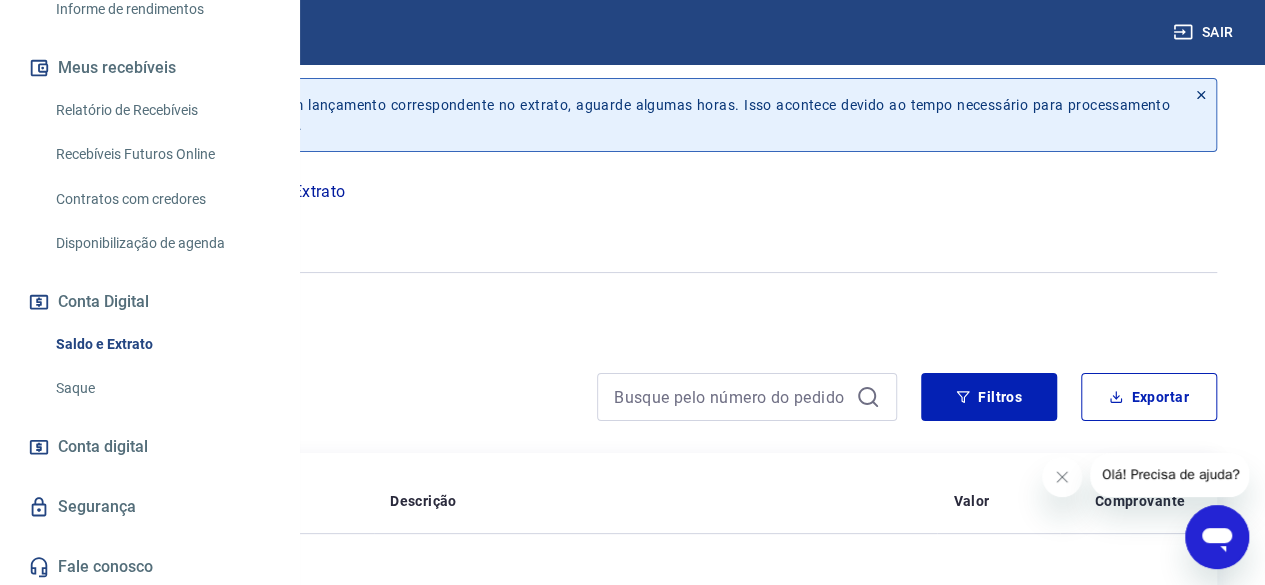 scroll, scrollTop: 1172, scrollLeft: 0, axis: vertical 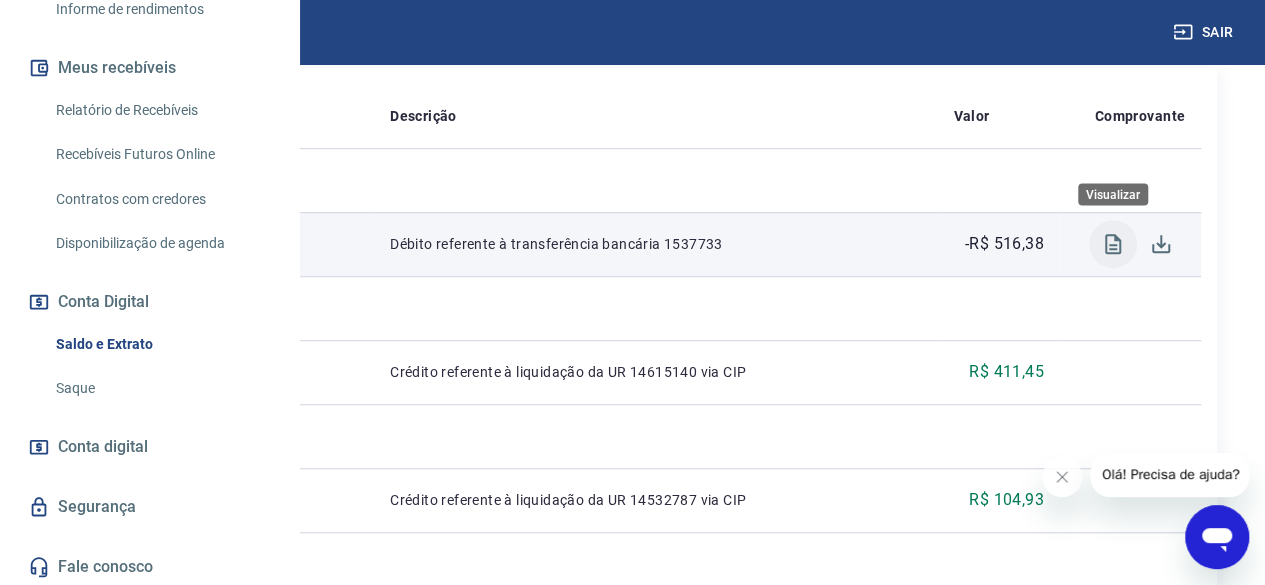 click 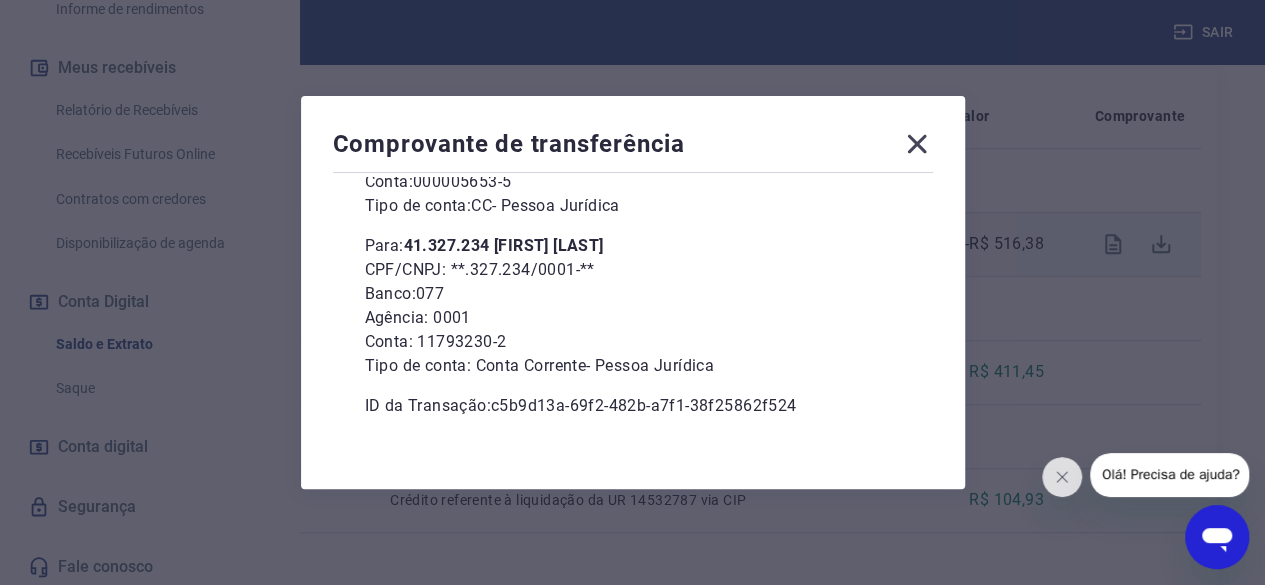 scroll, scrollTop: 294, scrollLeft: 0, axis: vertical 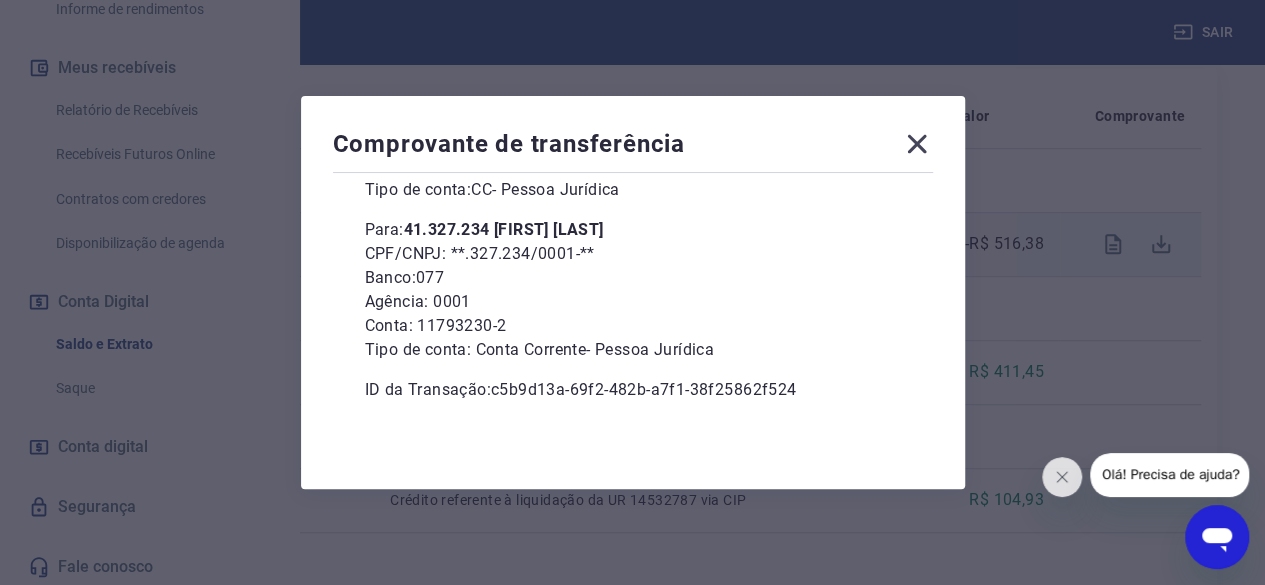 click 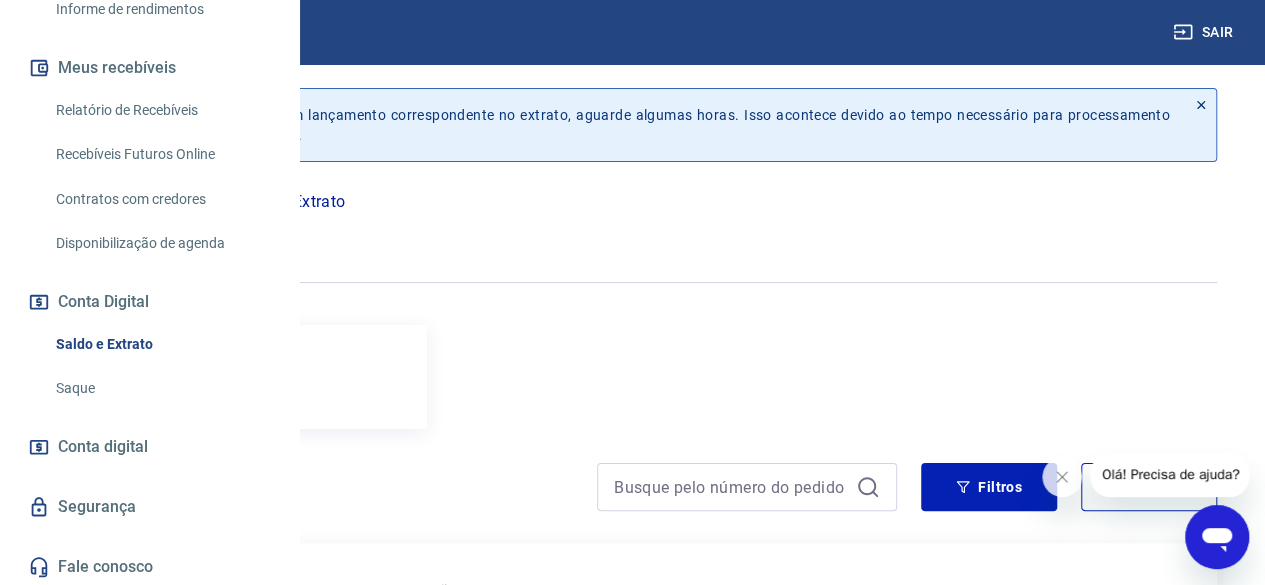 scroll, scrollTop: 388, scrollLeft: 0, axis: vertical 